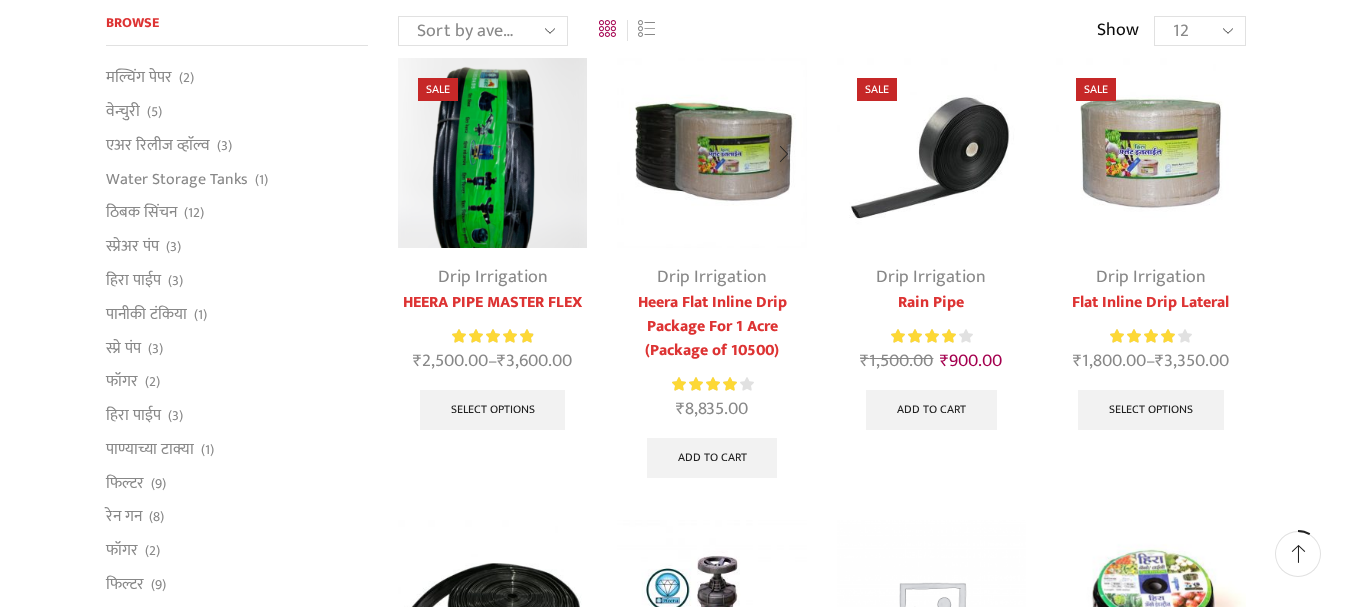 scroll, scrollTop: 0, scrollLeft: 0, axis: both 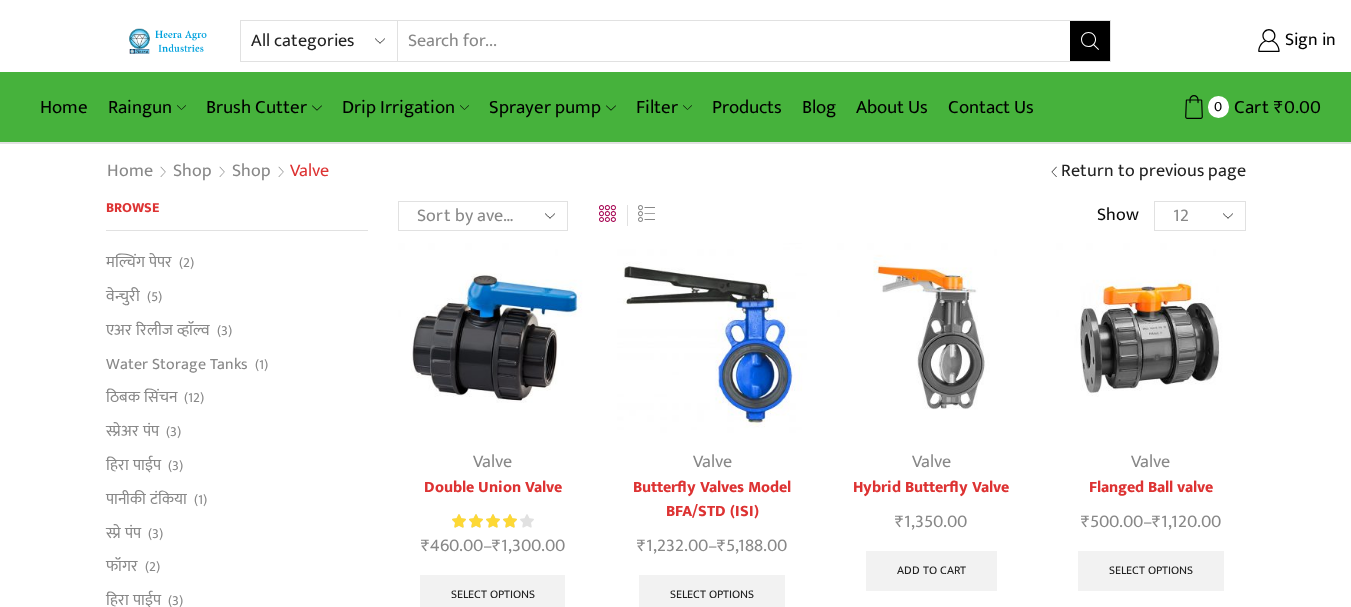 click on "Search input" at bounding box center (733, 41) 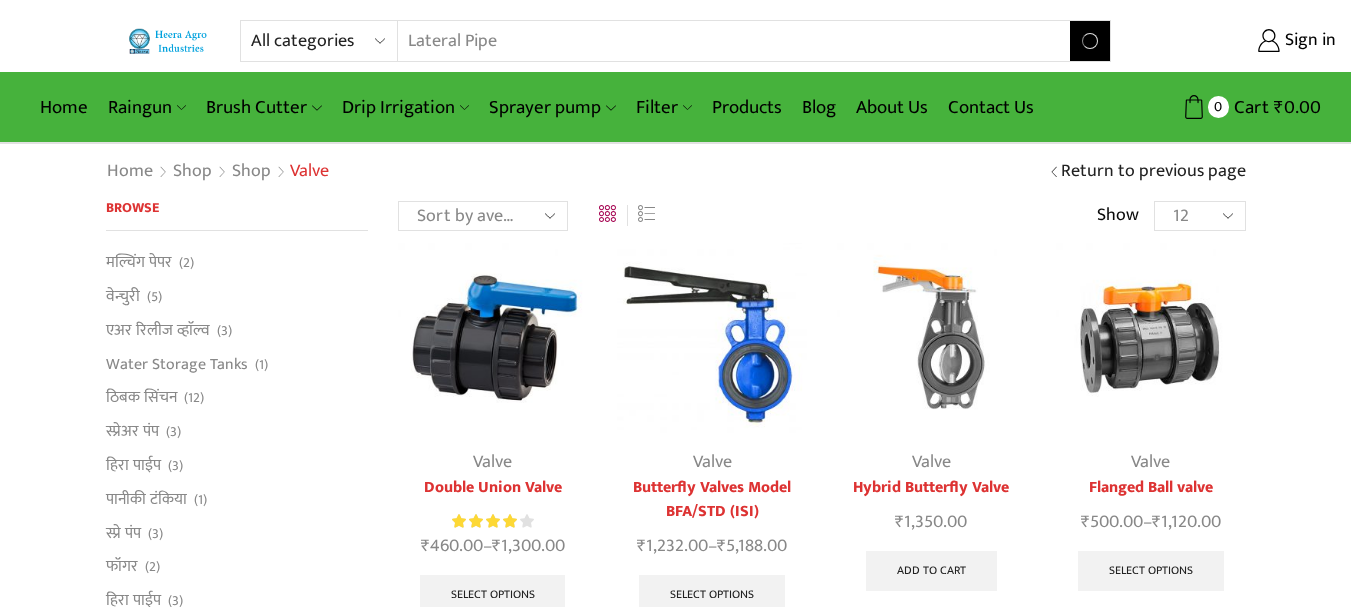 type on "Lateral Pipe" 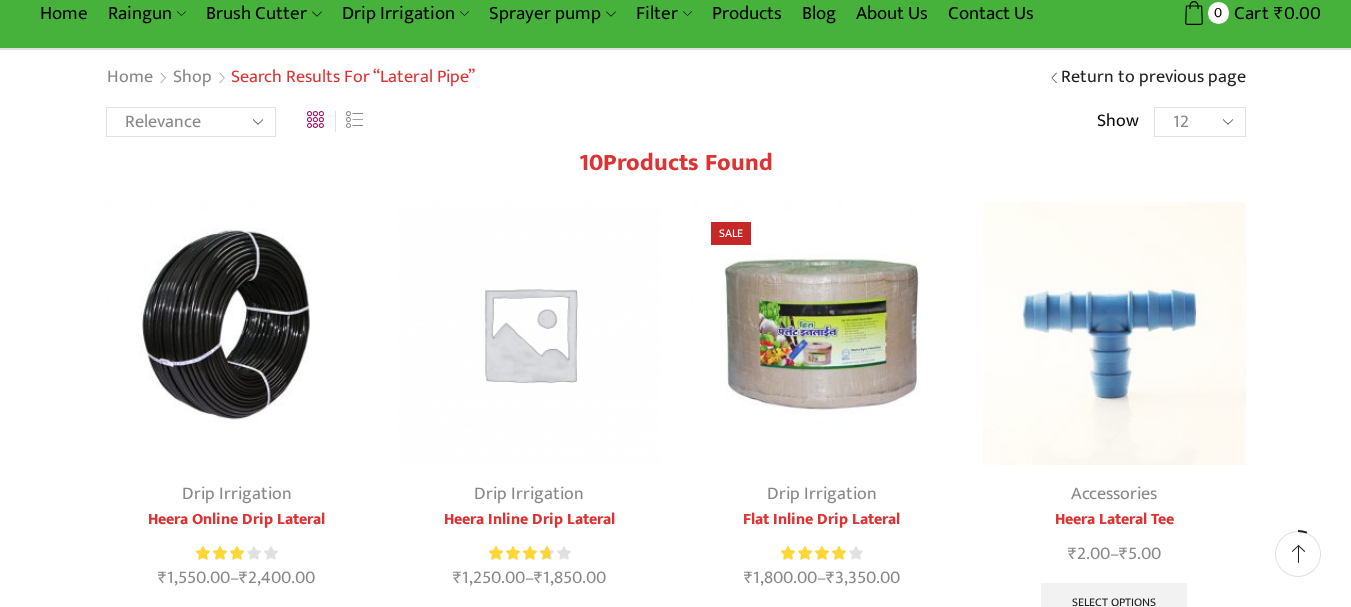 scroll, scrollTop: 200, scrollLeft: 0, axis: vertical 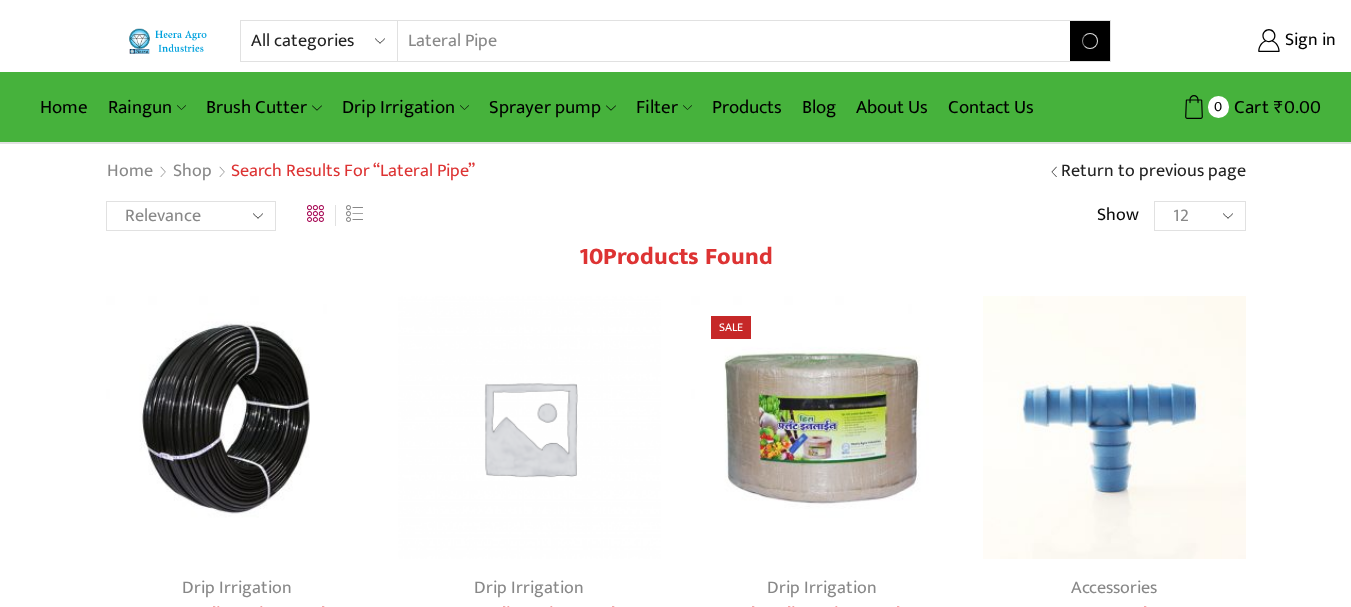 click on "Lateral Pipe" at bounding box center [721, 41] 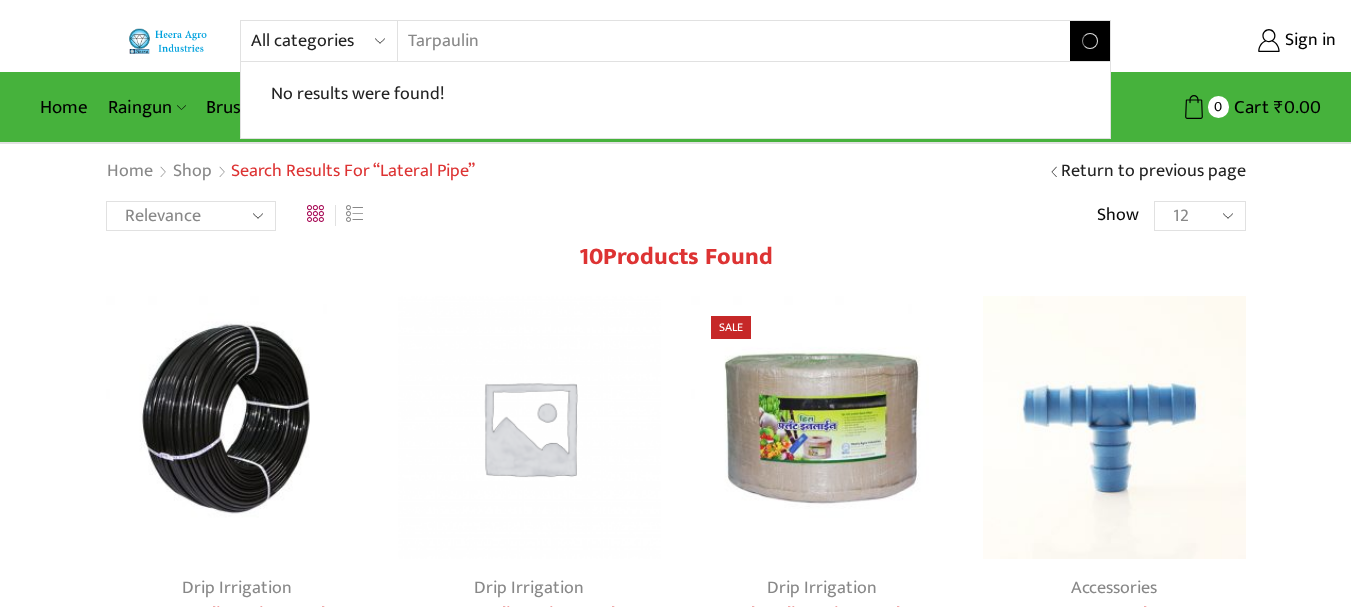 type on "Tarpaulin" 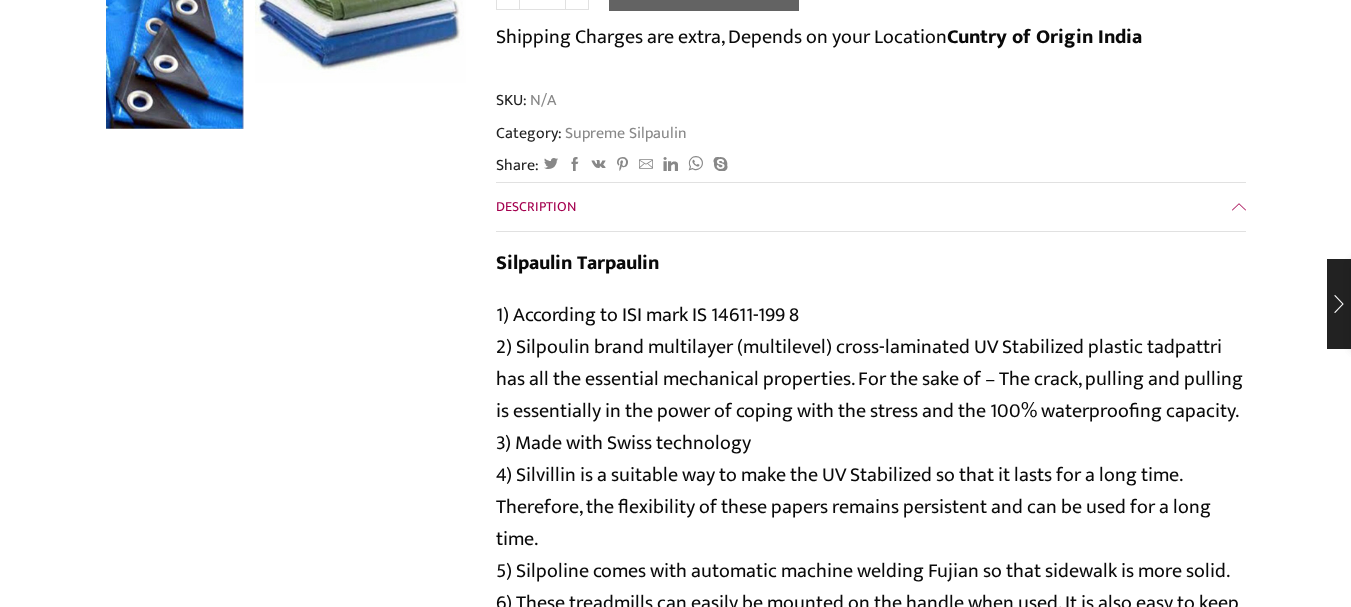 scroll, scrollTop: 0, scrollLeft: 0, axis: both 